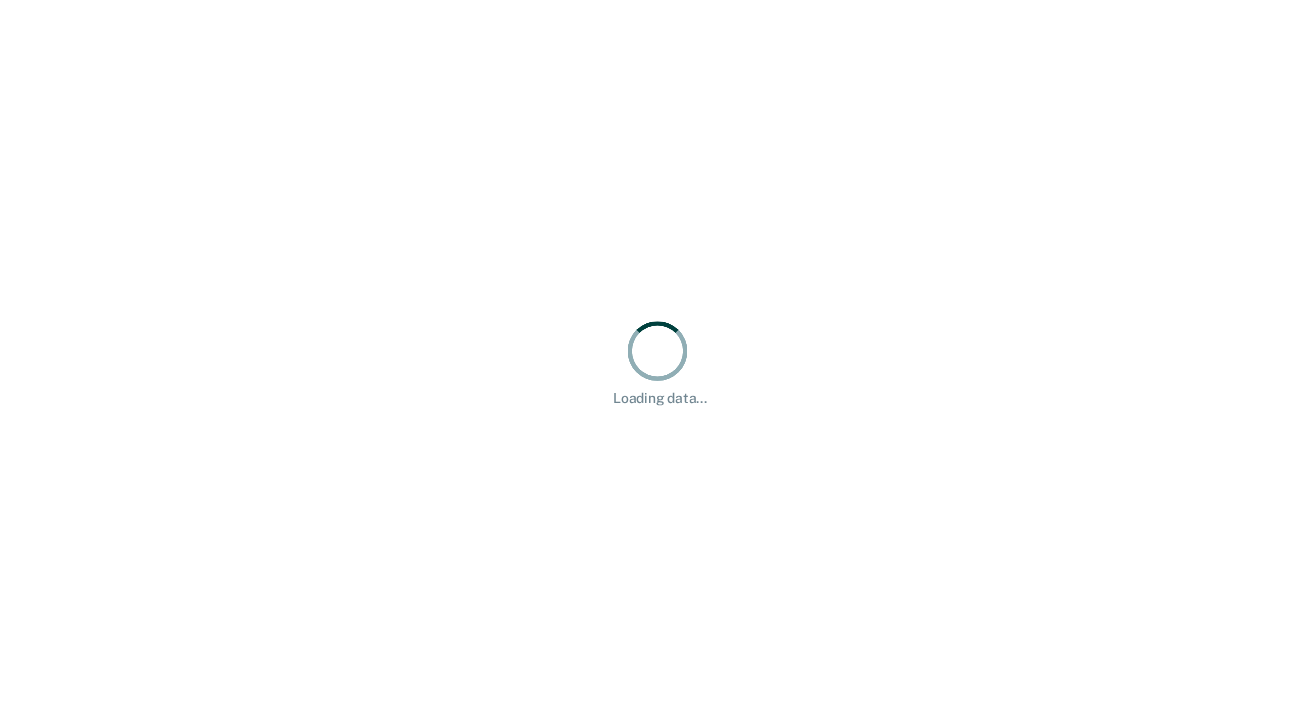 scroll, scrollTop: 0, scrollLeft: 0, axis: both 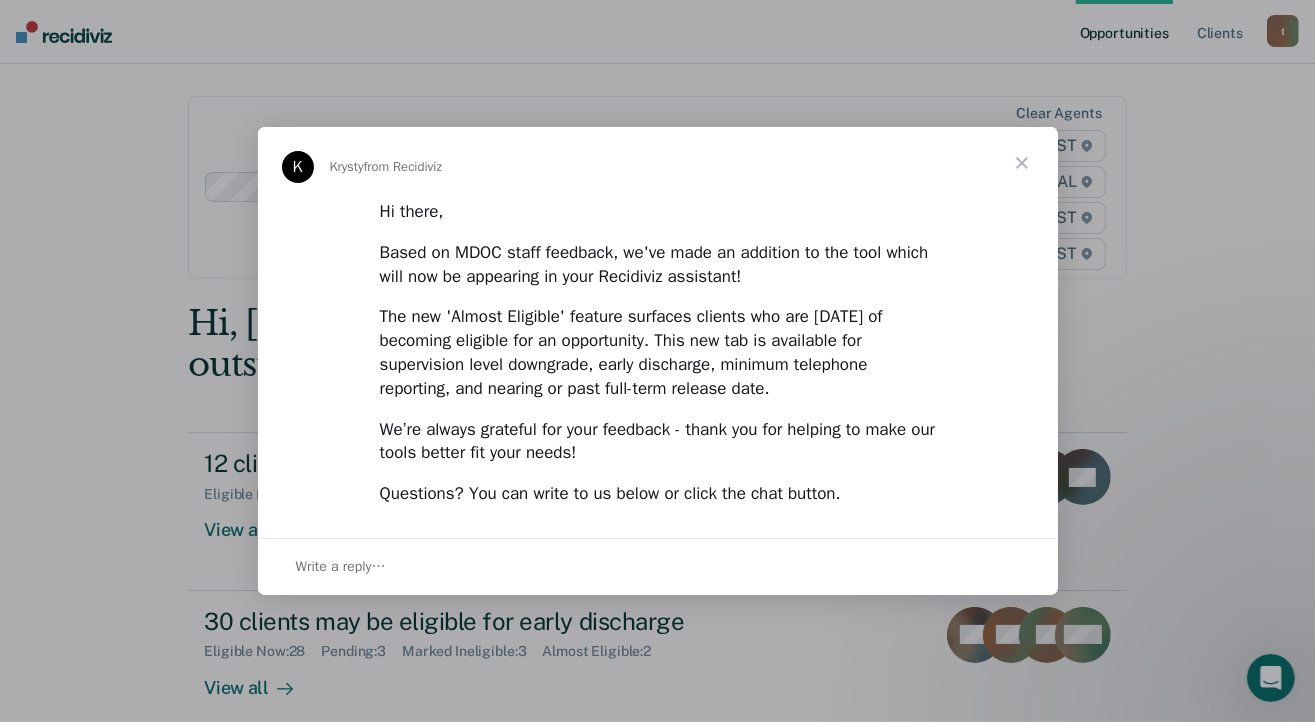 click at bounding box center [1022, 163] 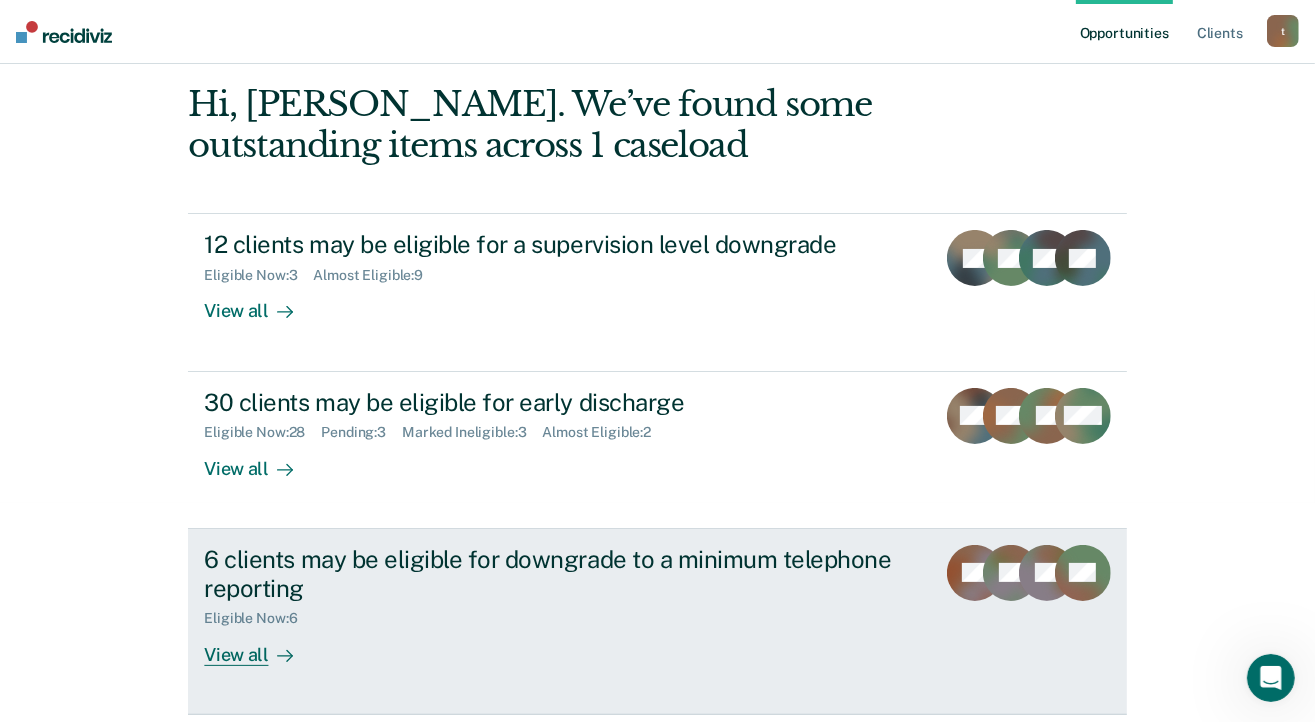 scroll, scrollTop: 196, scrollLeft: 0, axis: vertical 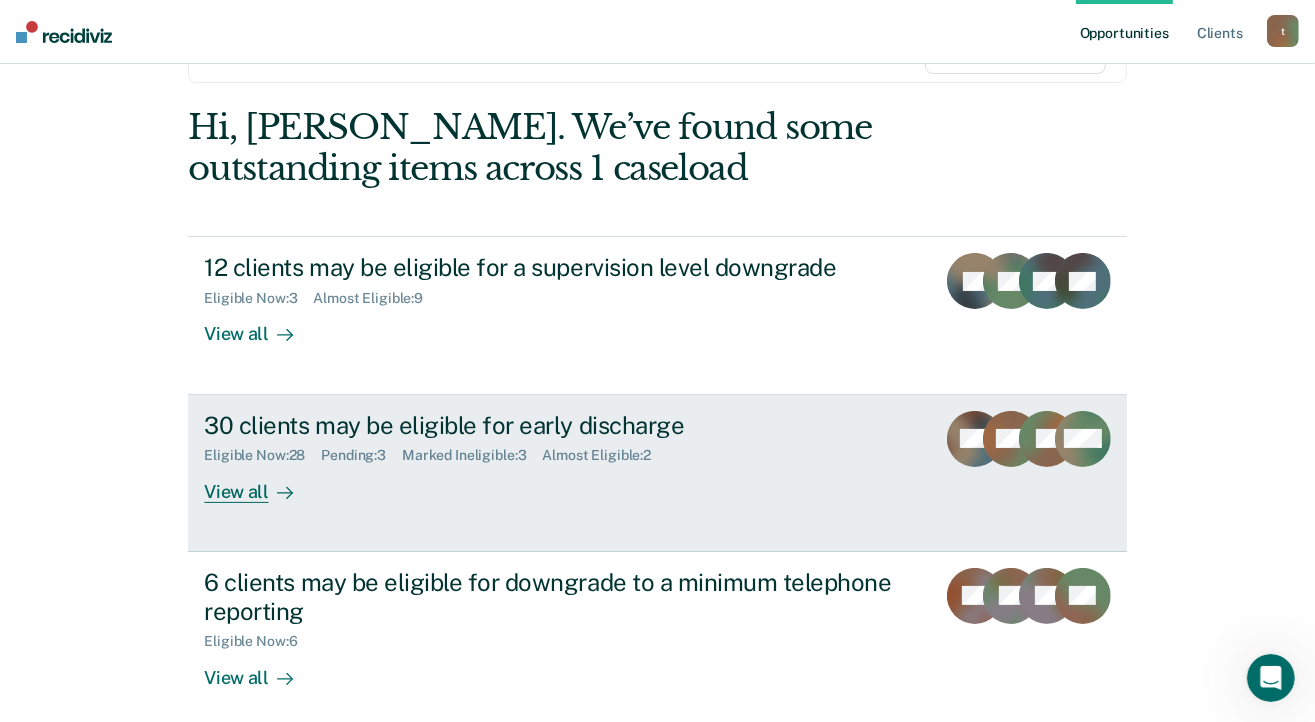 click 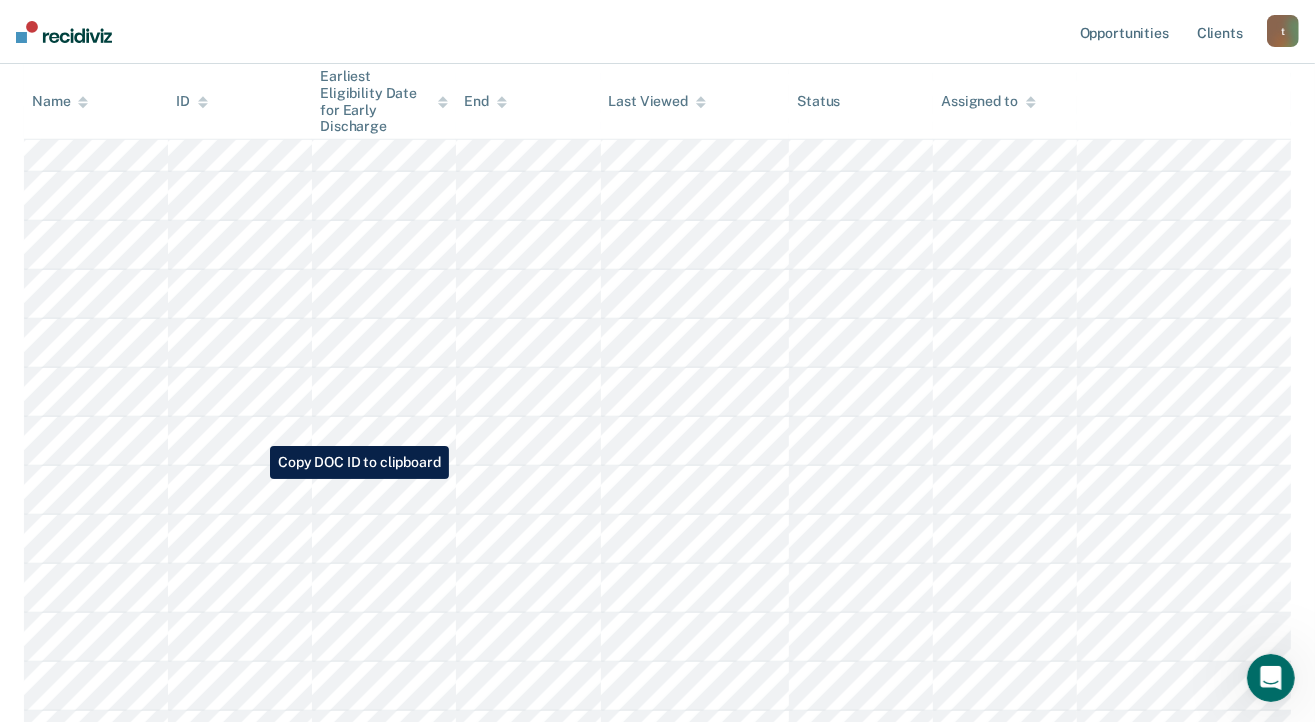 scroll, scrollTop: 1100, scrollLeft: 0, axis: vertical 